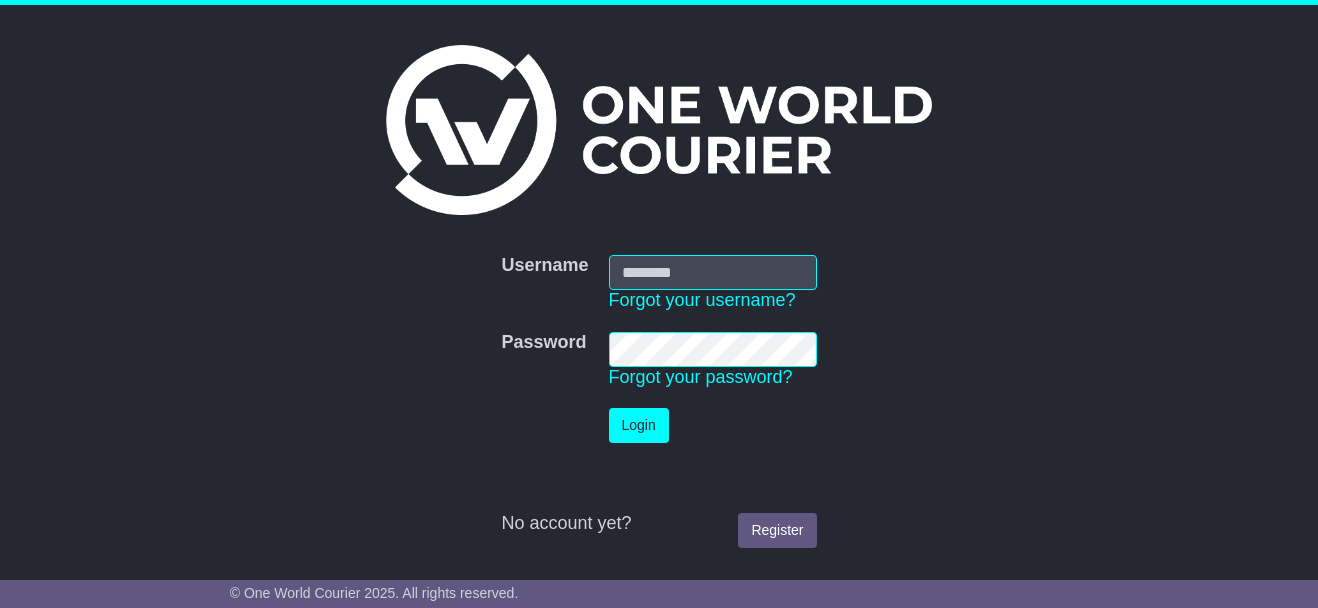 scroll, scrollTop: 0, scrollLeft: 0, axis: both 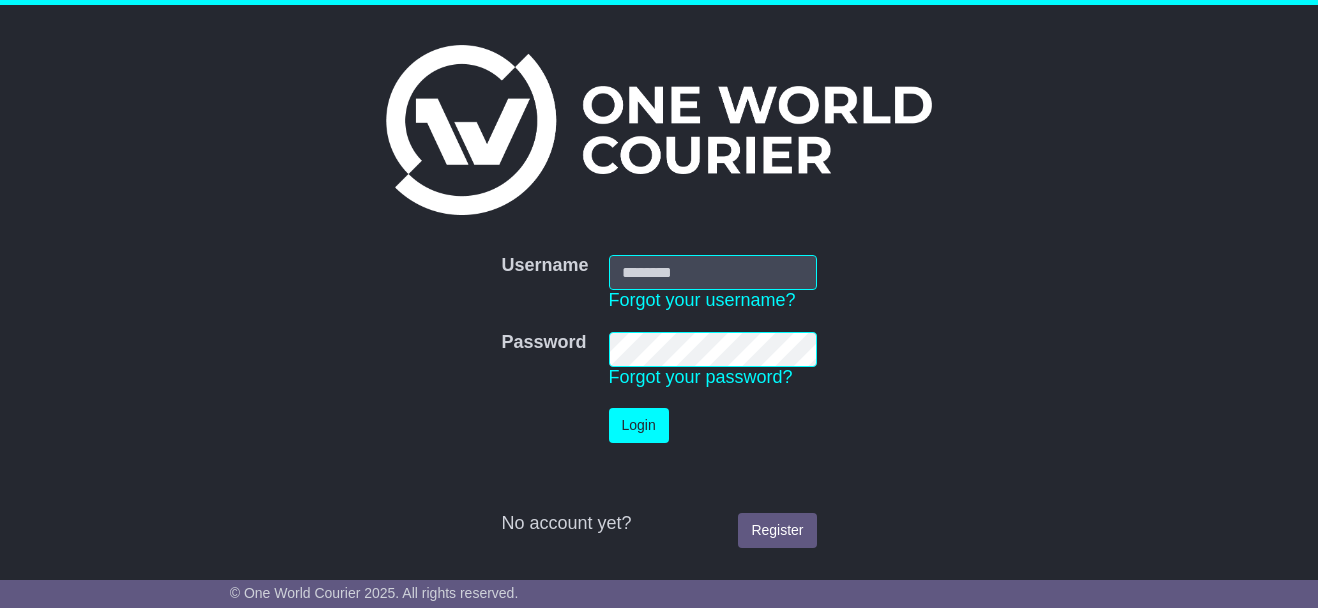 type on "**********" 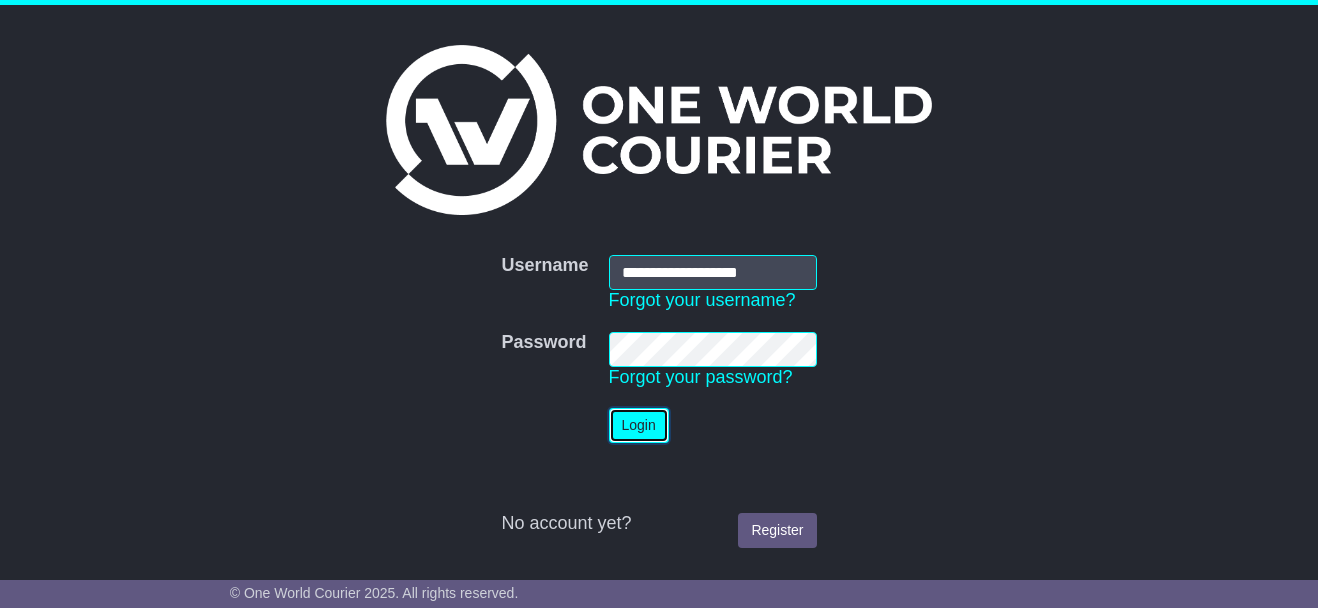 click on "Login" at bounding box center [639, 425] 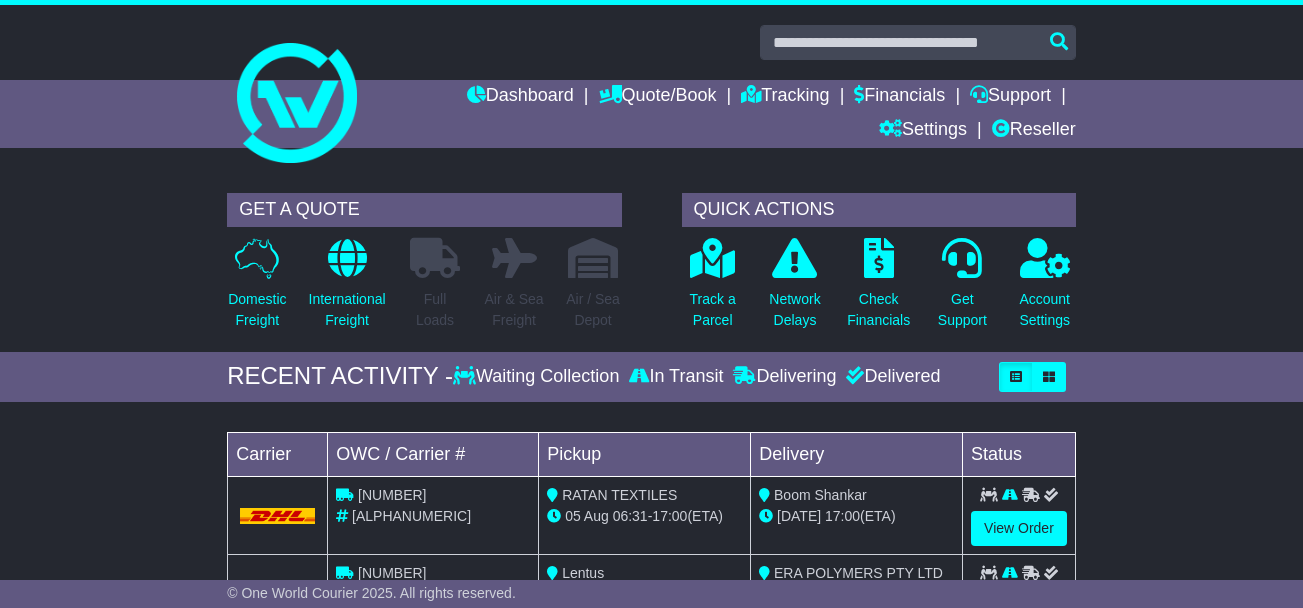 scroll, scrollTop: 0, scrollLeft: 0, axis: both 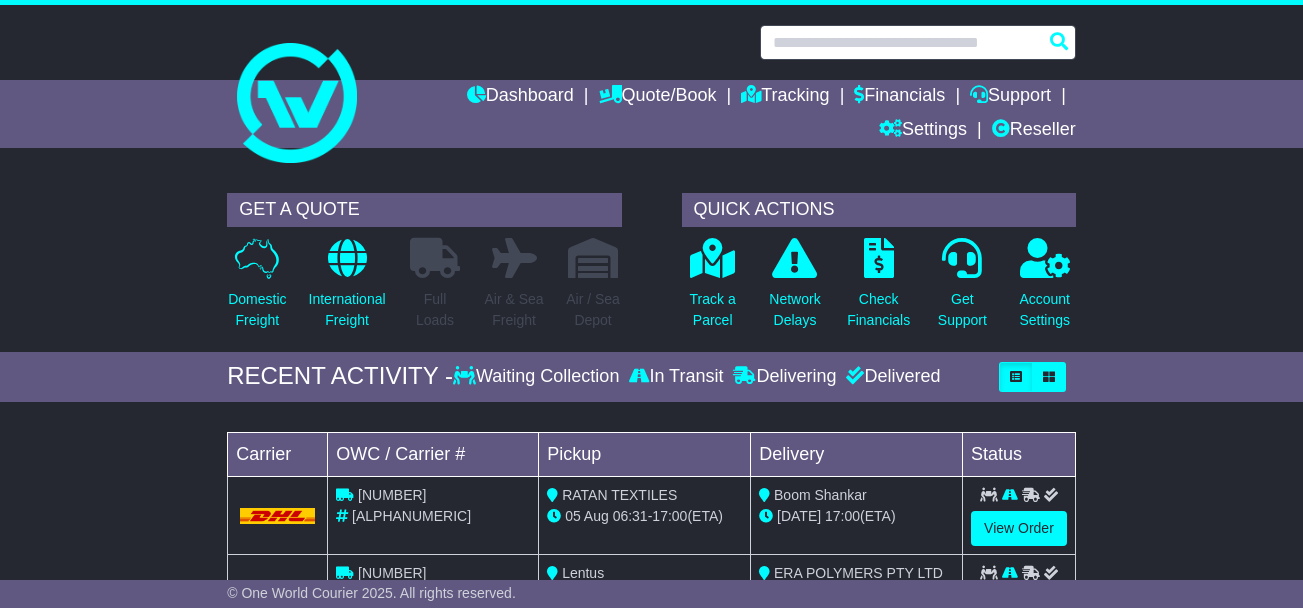 click at bounding box center (918, 42) 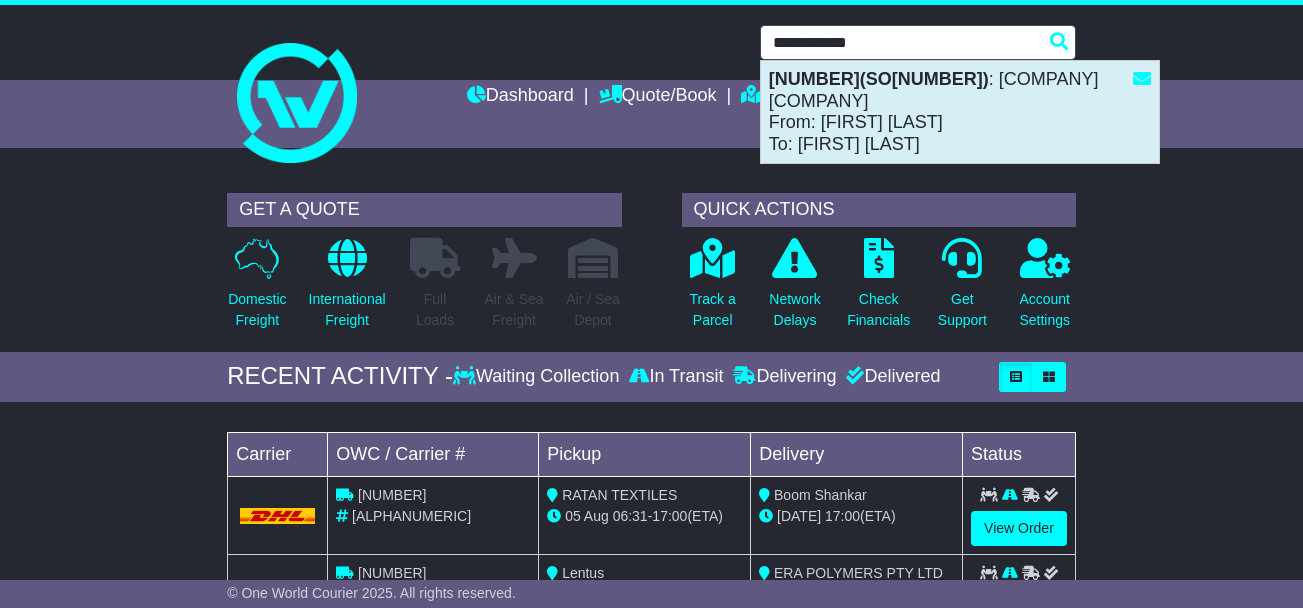 click on "881411435135(SO12013) : Control Global Logistics PTY LTD From: Mariana Dawood To: Nercisa Magtibay" at bounding box center (960, 112) 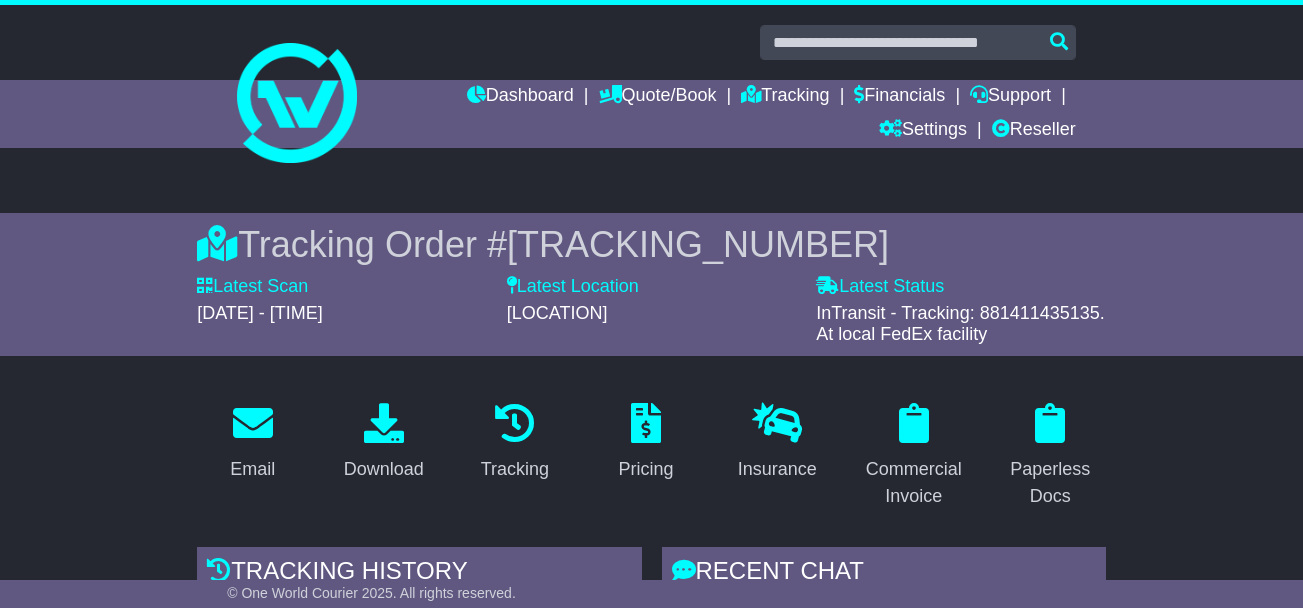scroll, scrollTop: 0, scrollLeft: 0, axis: both 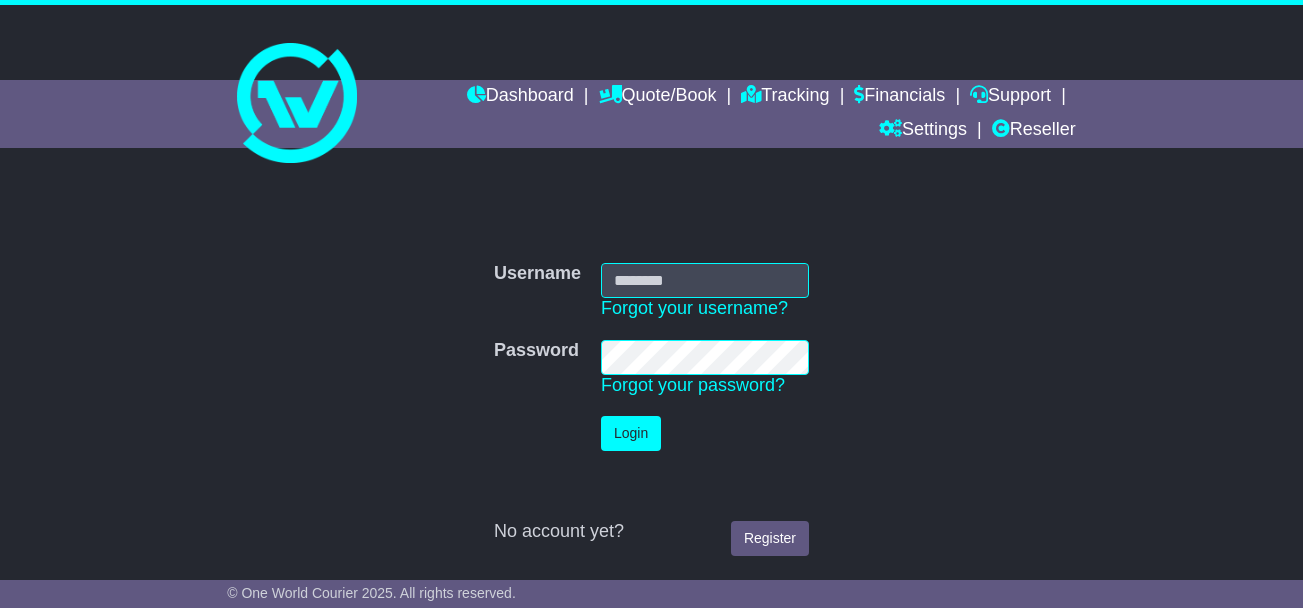 type on "**********" 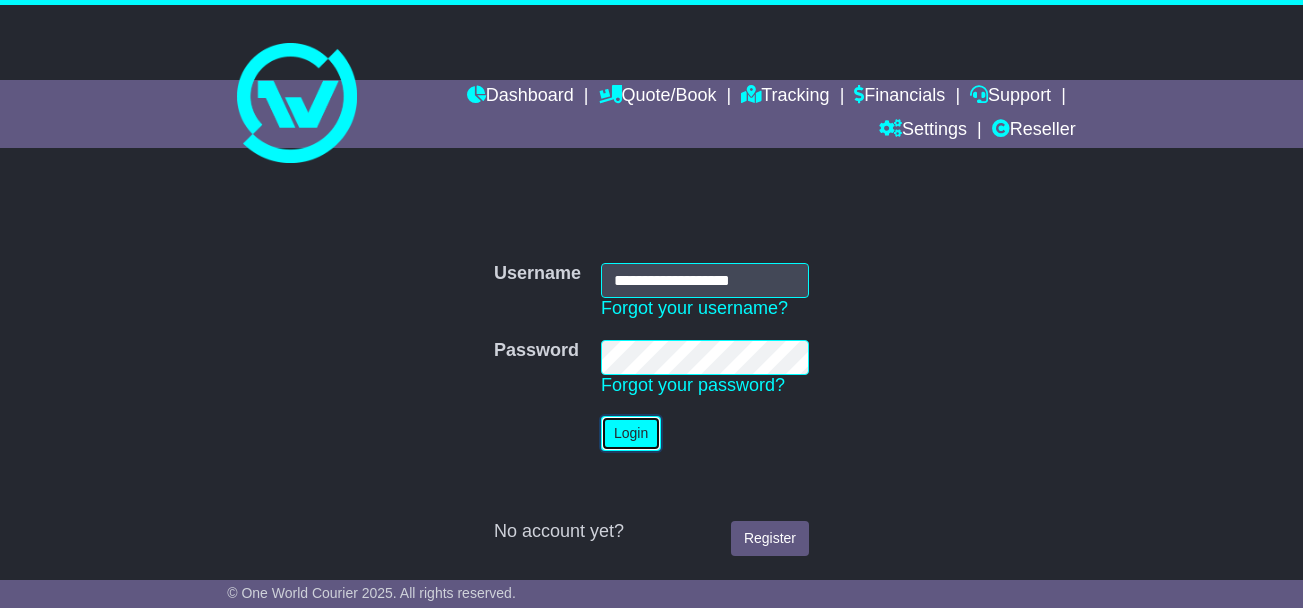 click on "Login" at bounding box center (631, 433) 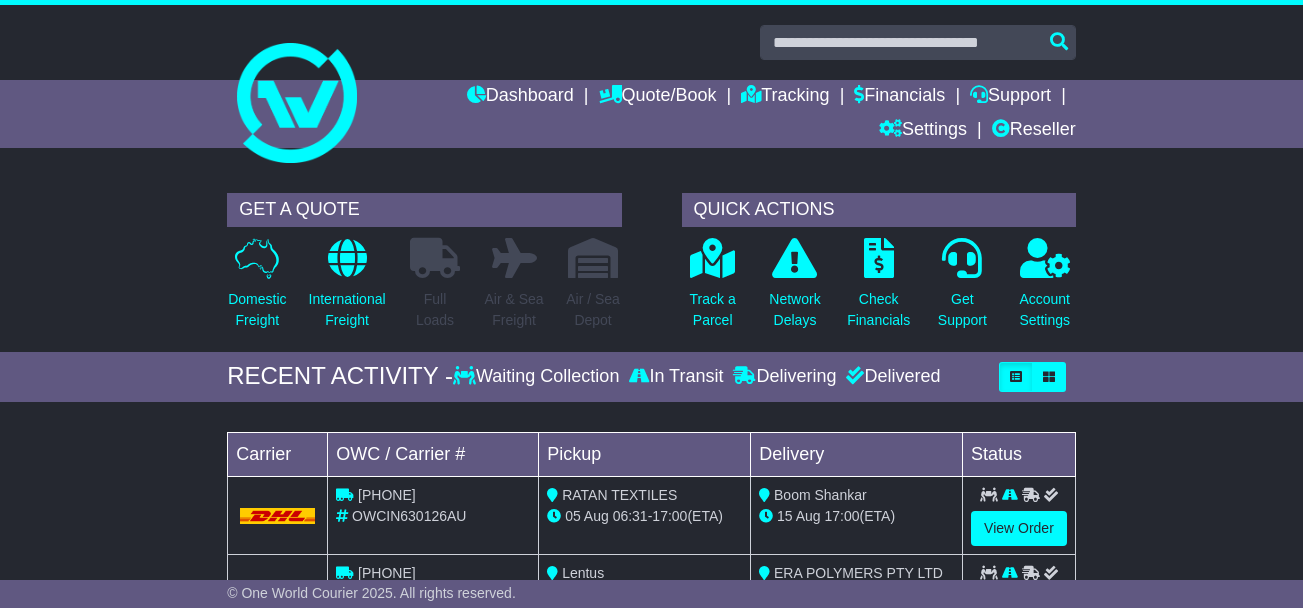 scroll, scrollTop: 0, scrollLeft: 0, axis: both 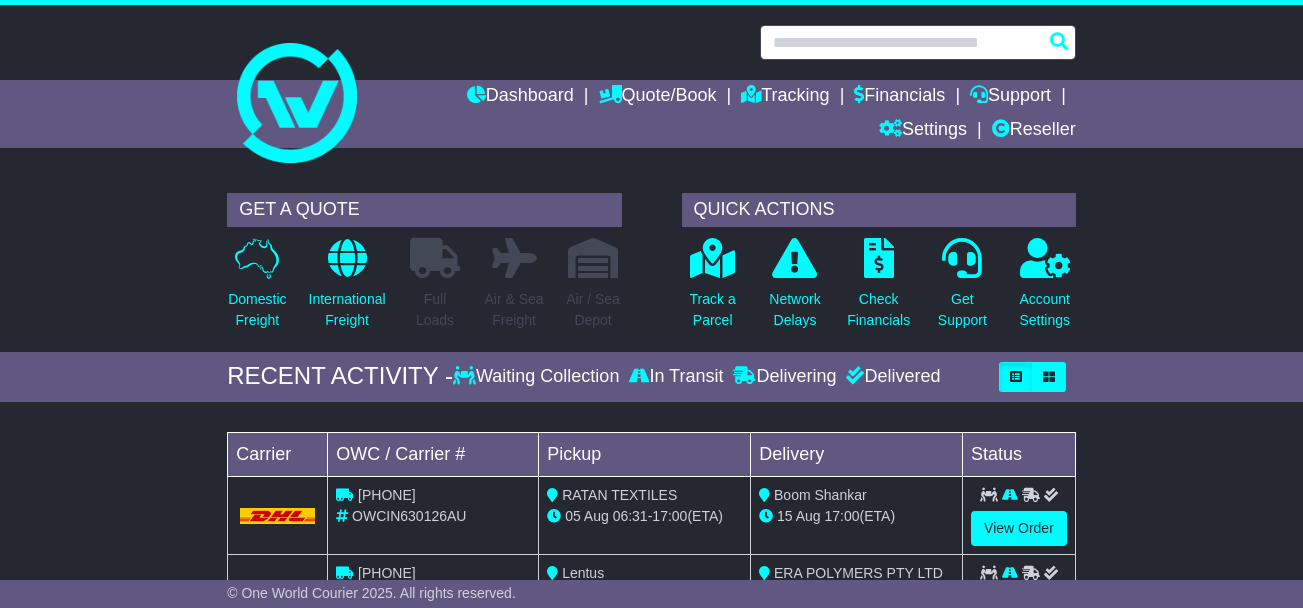 click at bounding box center (918, 42) 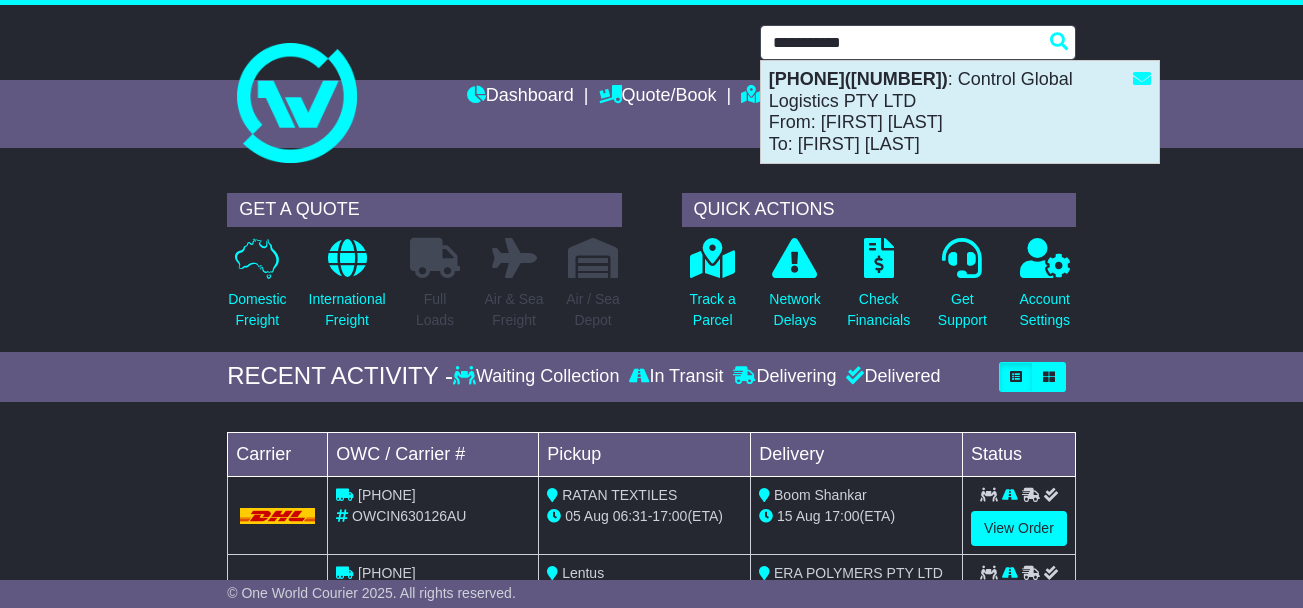 click on "7215494473(43635) : Control Global Logistics PTY LTD From: Hannah Followell To: Matthew Bet" at bounding box center (960, 112) 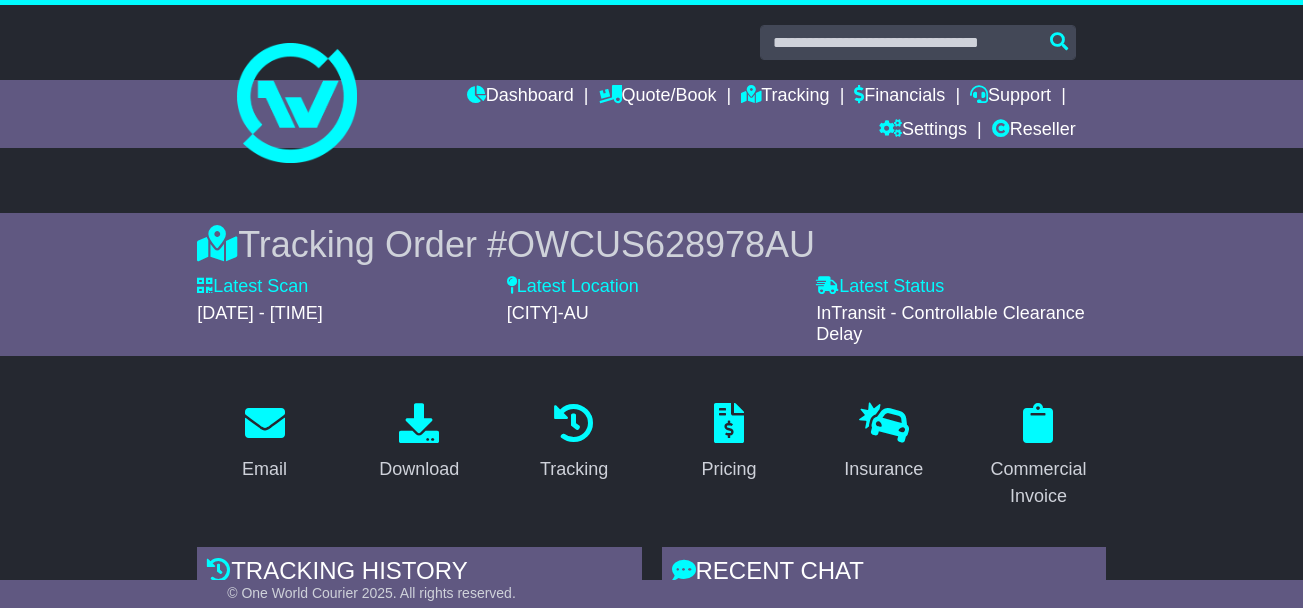 scroll, scrollTop: 0, scrollLeft: 0, axis: both 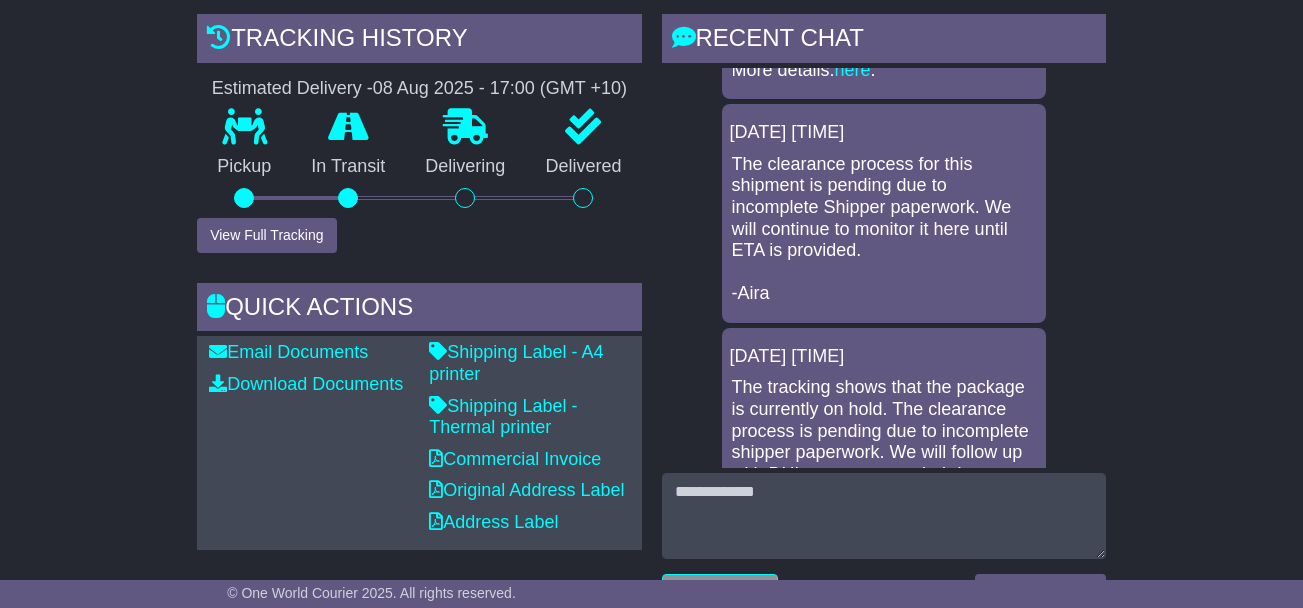 click on "Email
Download
Tracking
Pricing
Insurance" at bounding box center (651, 1066) 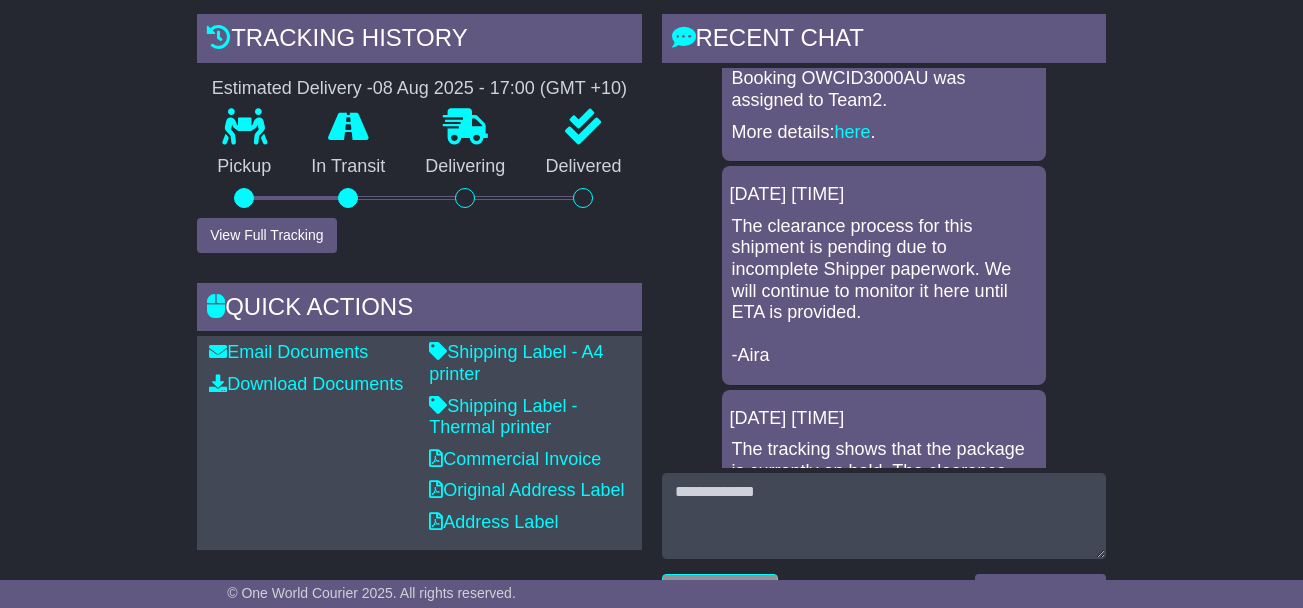scroll, scrollTop: 0, scrollLeft: 0, axis: both 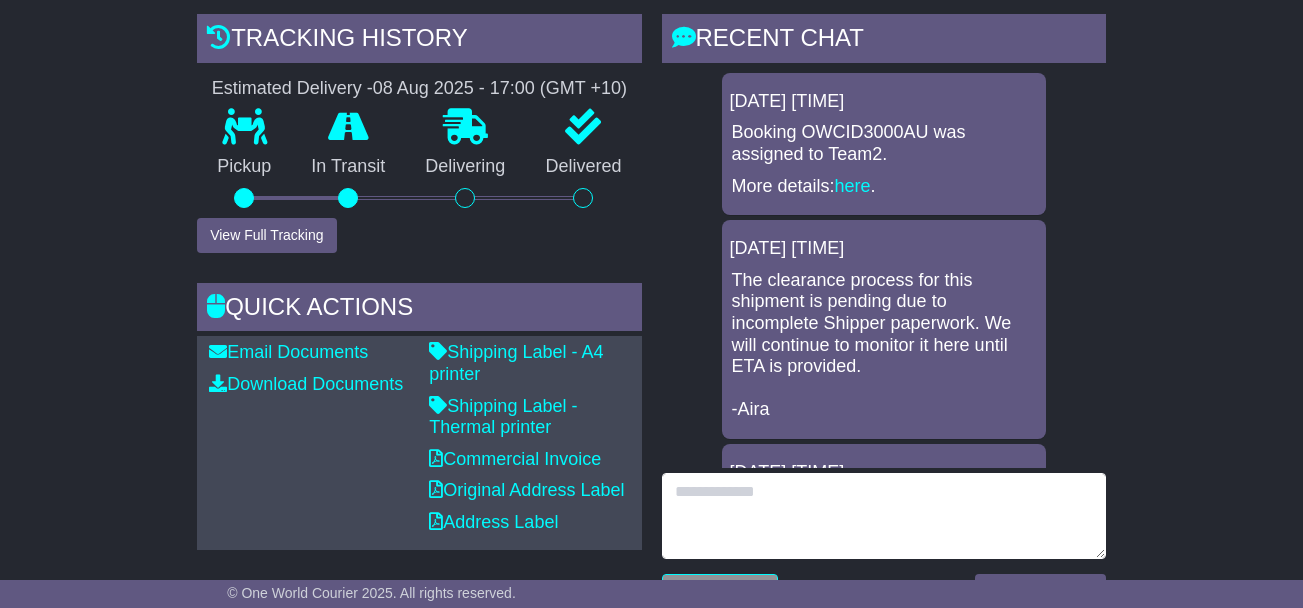 click at bounding box center (884, 516) 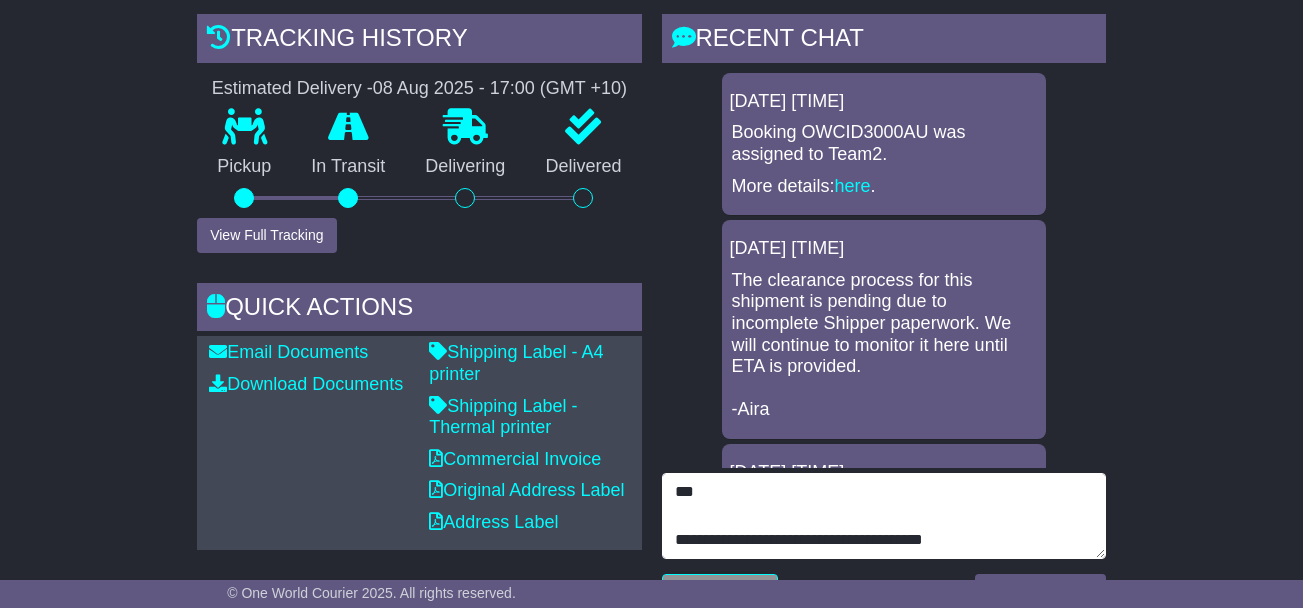 scroll, scrollTop: 15, scrollLeft: 0, axis: vertical 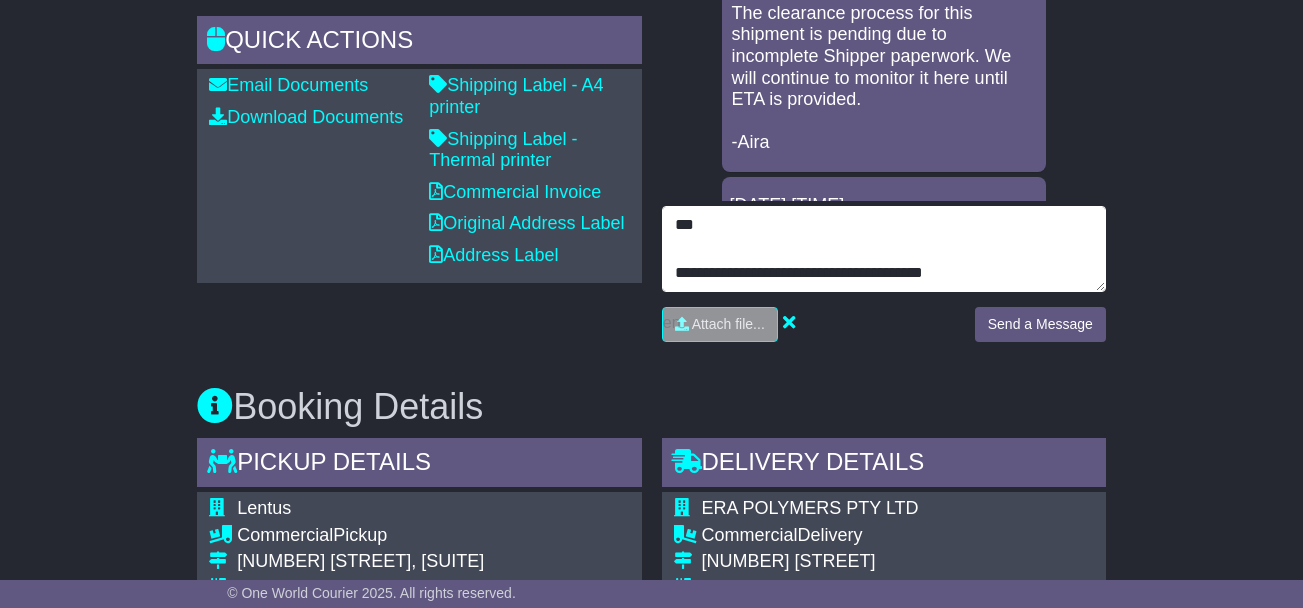 type on "**********" 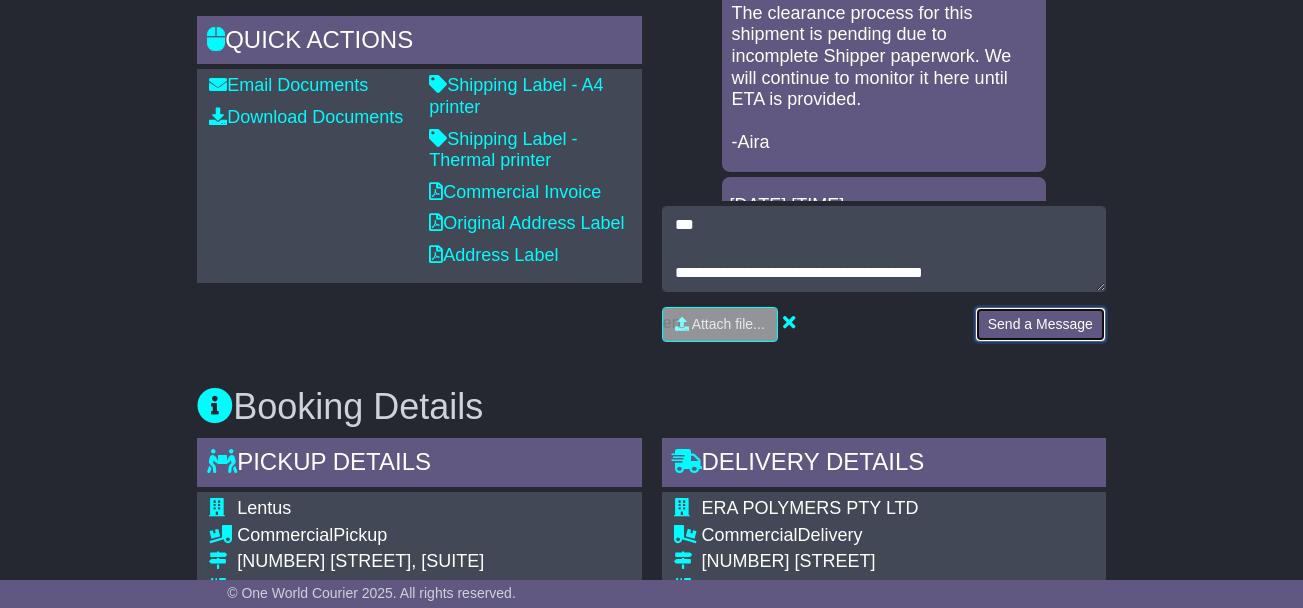 click on "Send a Message" at bounding box center (1040, 324) 